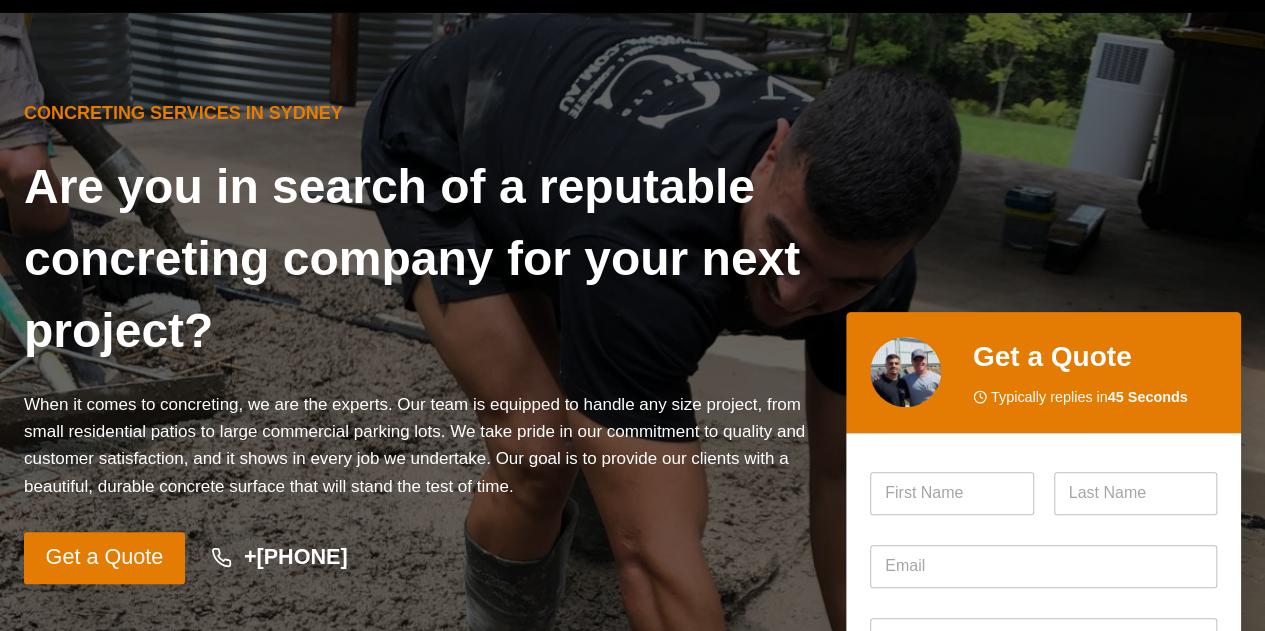 scroll, scrollTop: 0, scrollLeft: 0, axis: both 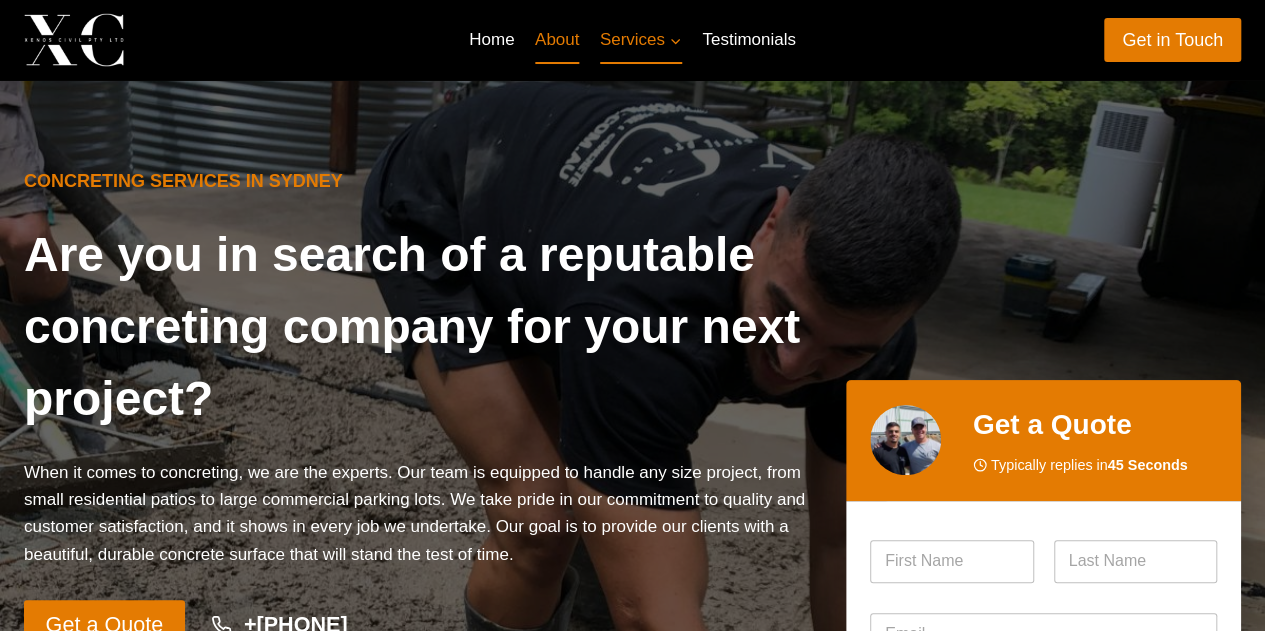 click on "About" at bounding box center [557, 40] 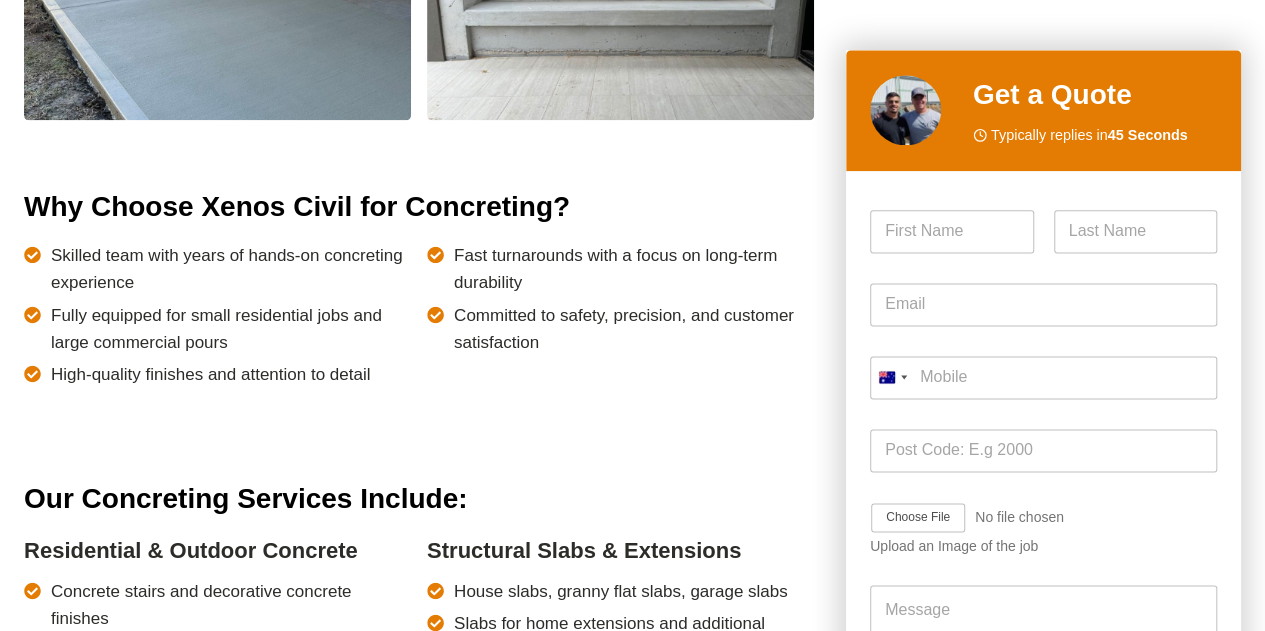 scroll, scrollTop: 1191, scrollLeft: 0, axis: vertical 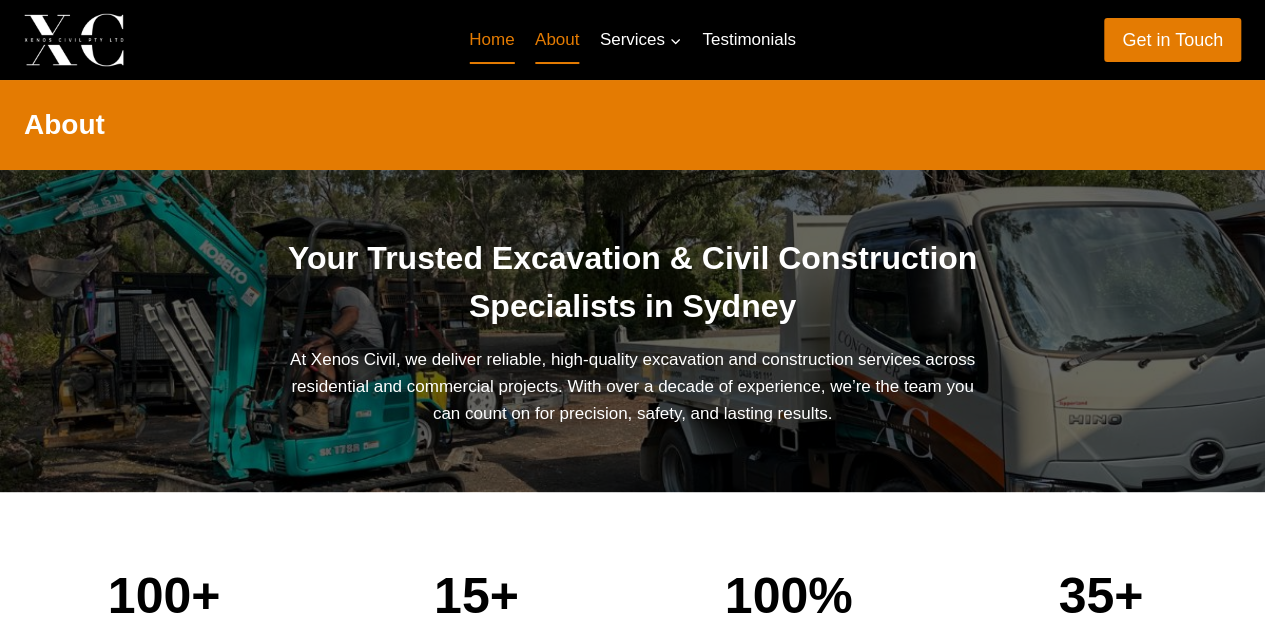 click on "Home" at bounding box center (492, 40) 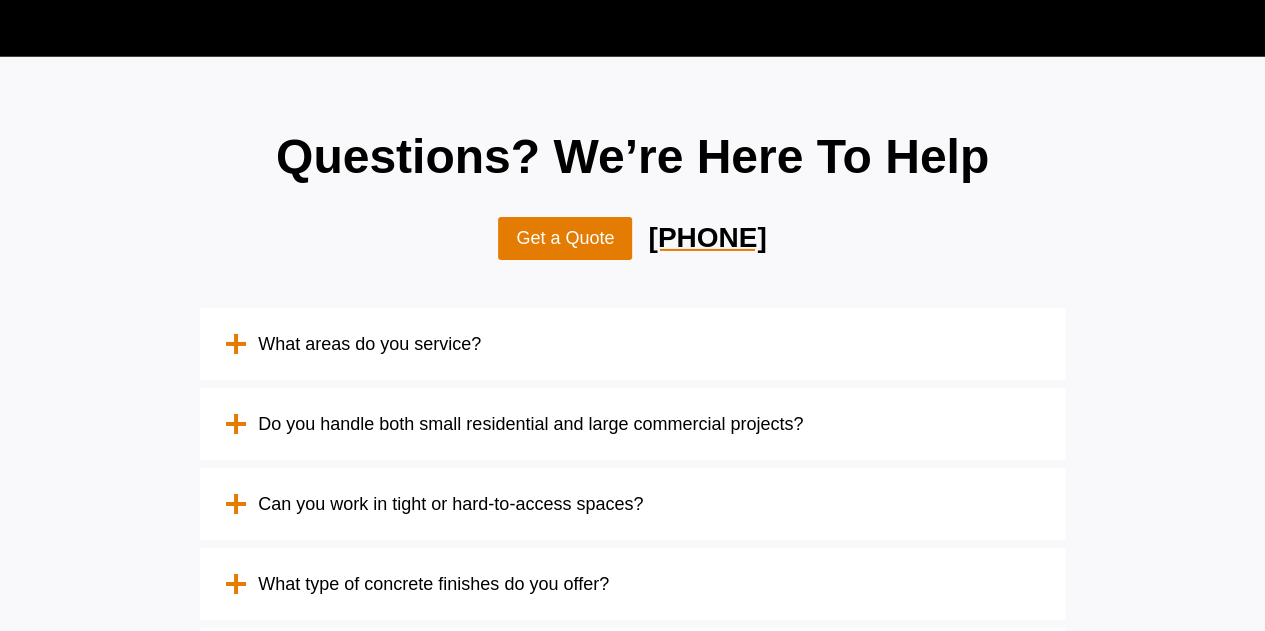 scroll, scrollTop: 6981, scrollLeft: 0, axis: vertical 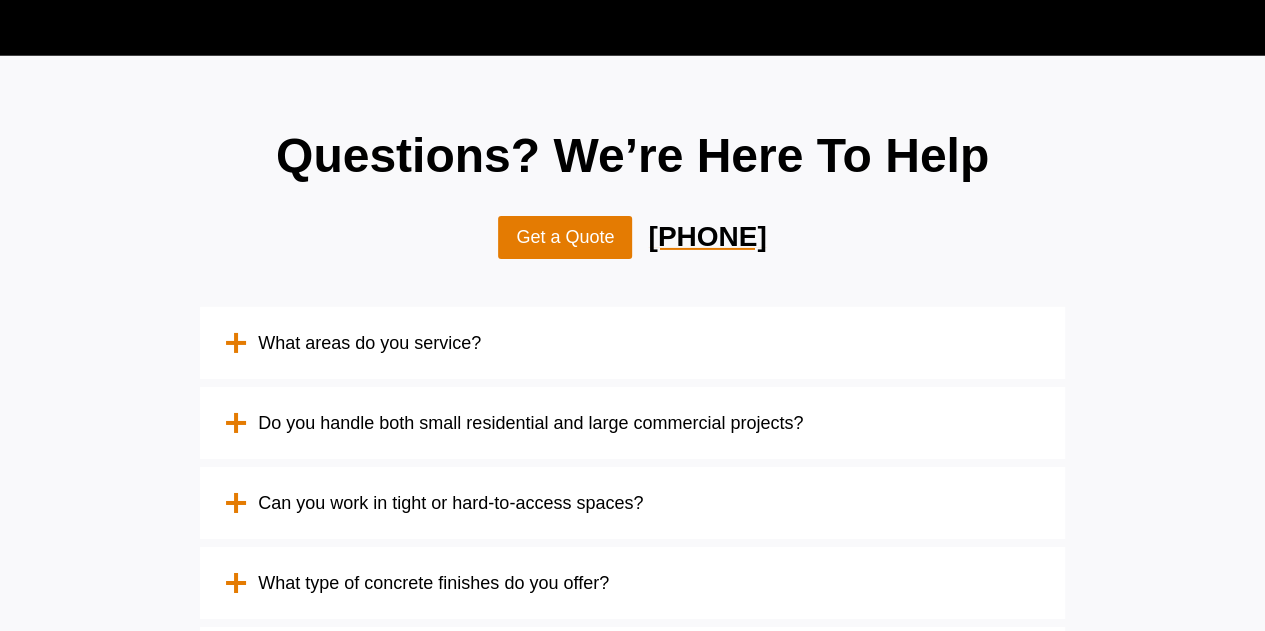 click on "What areas do you service?" at bounding box center [369, 343] 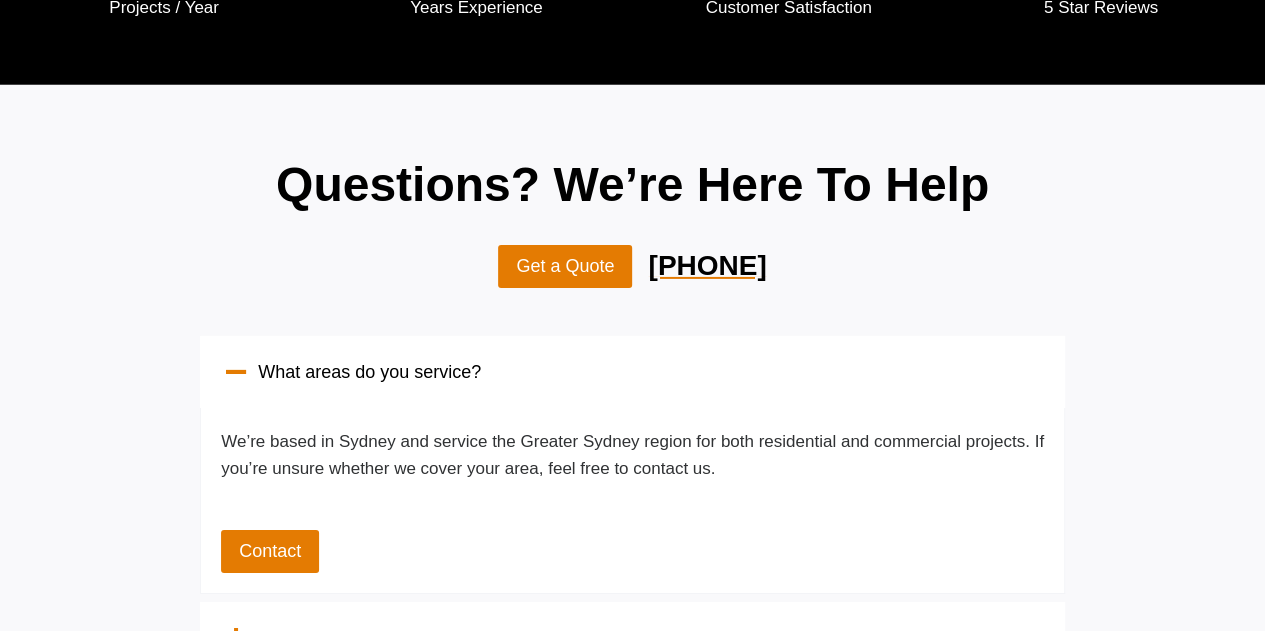 scroll, scrollTop: 6931, scrollLeft: 0, axis: vertical 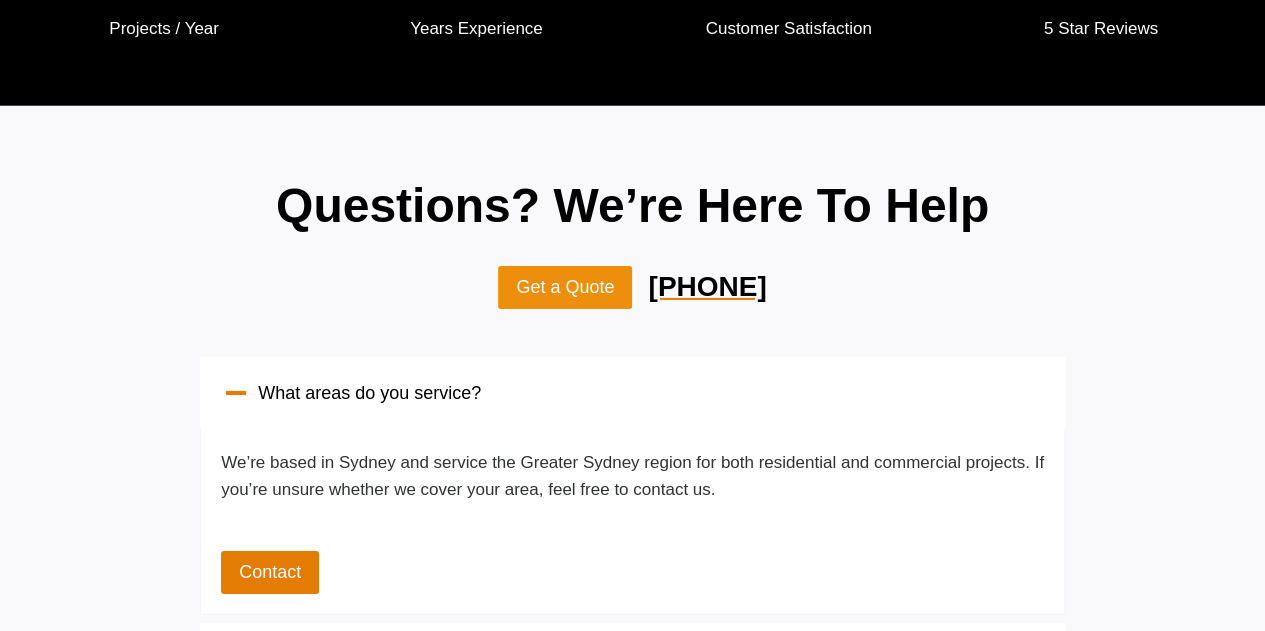 click on "Get a Quote" at bounding box center (565, 287) 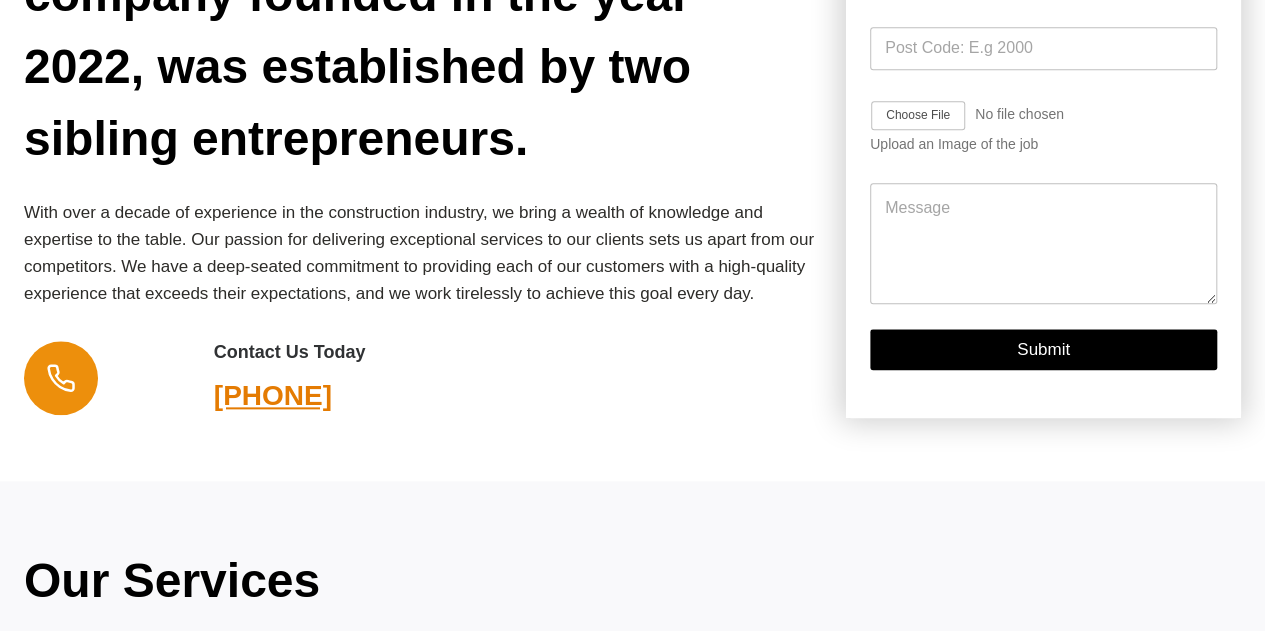 scroll, scrollTop: 652, scrollLeft: 0, axis: vertical 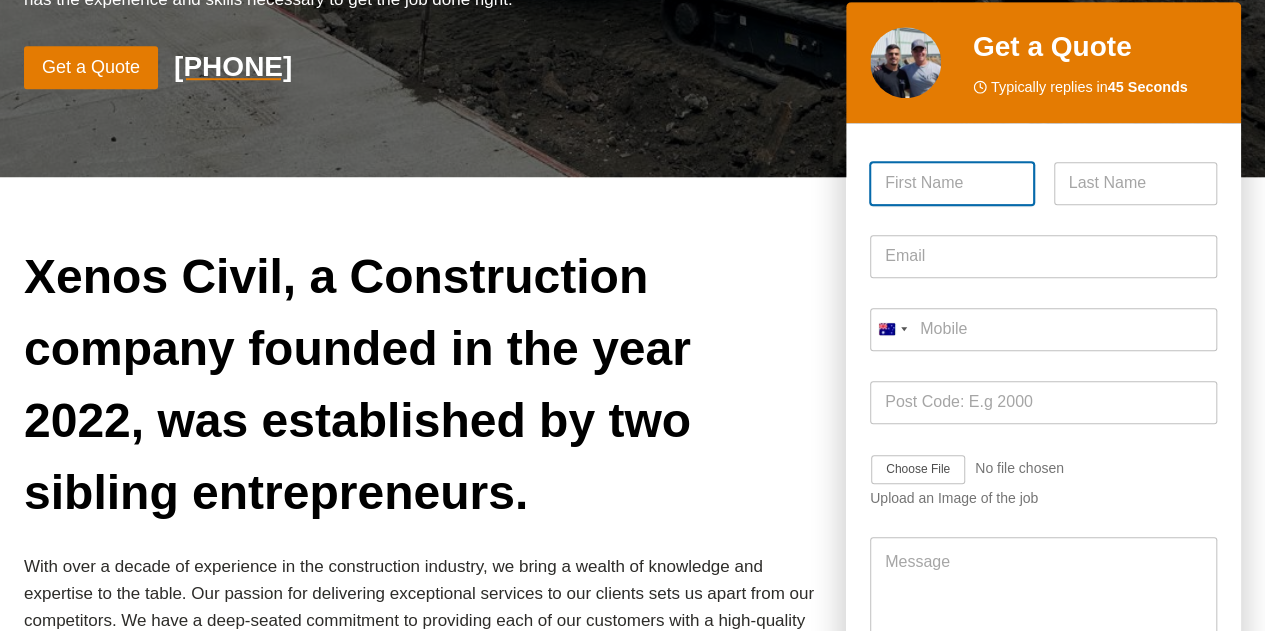 click on "First" at bounding box center [952, 183] 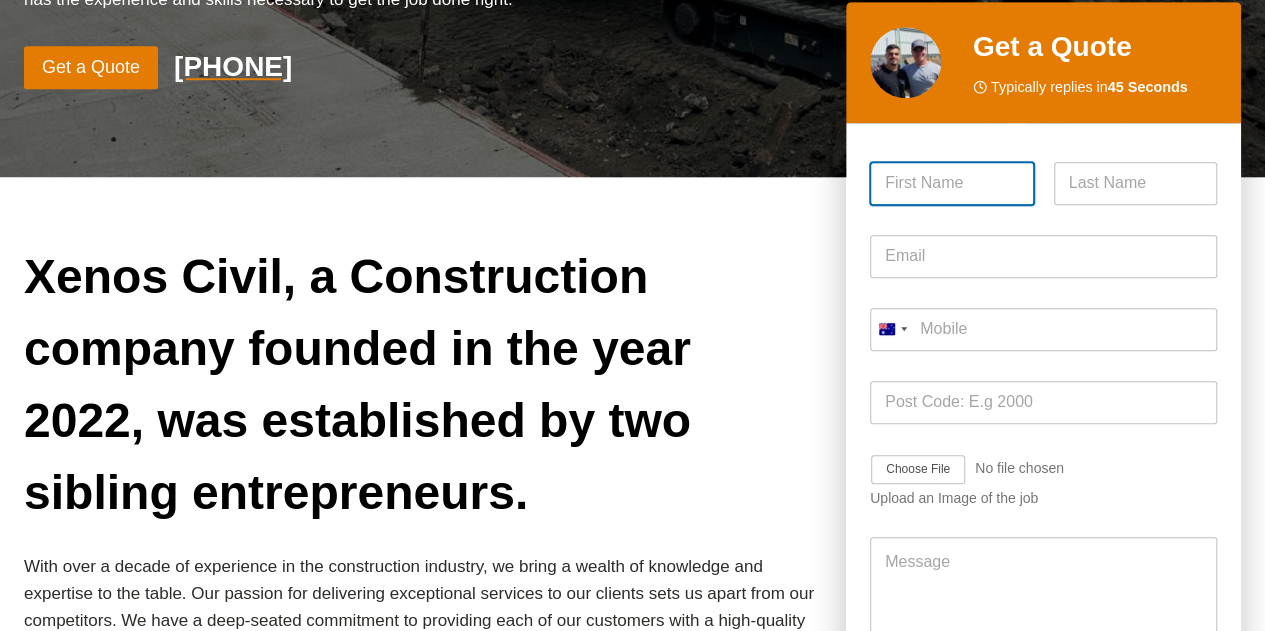 type on "[FIRST]" 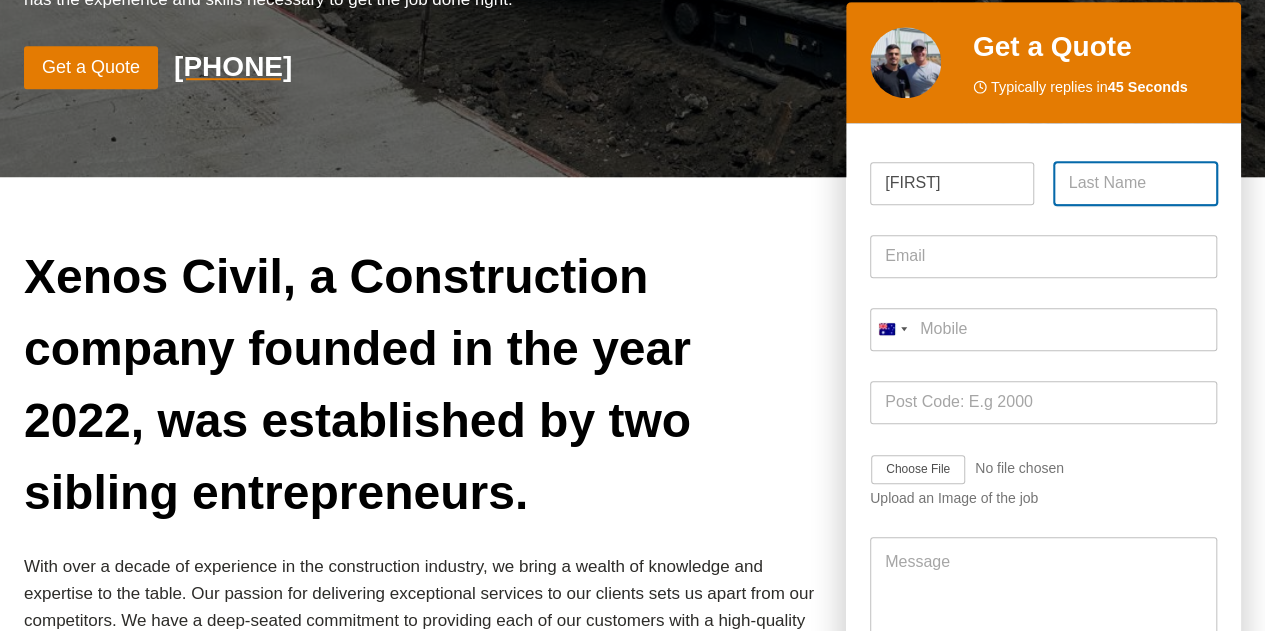 type on "[LAST_NAME]" 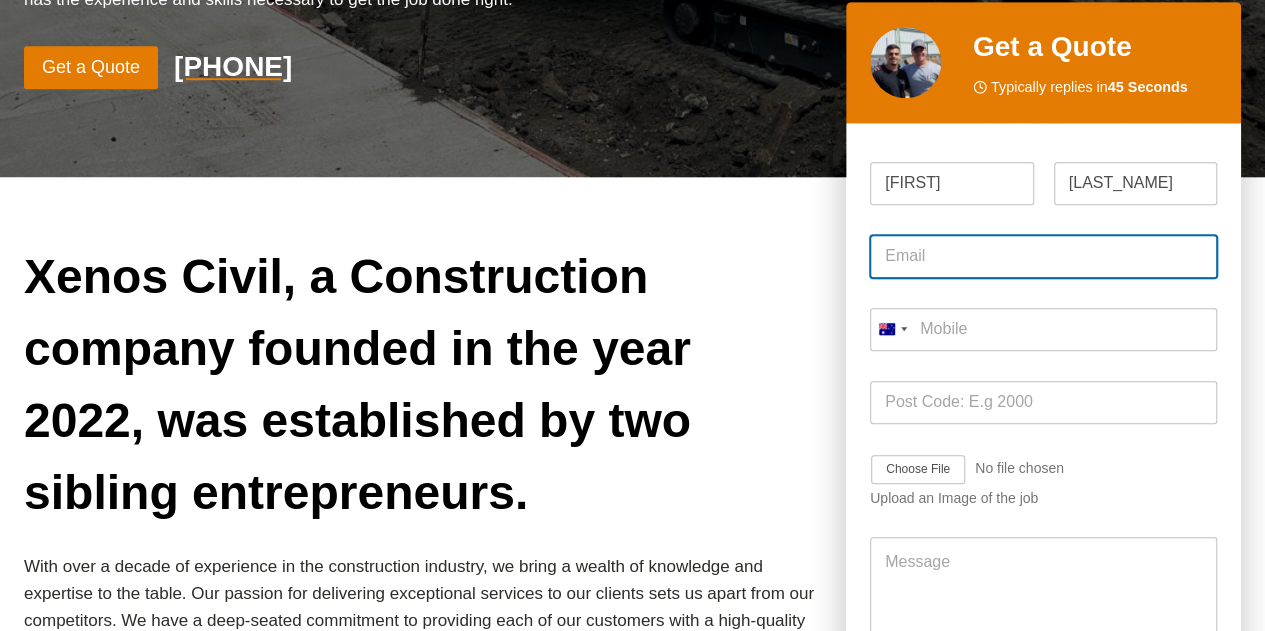 type on "[EMAIL]" 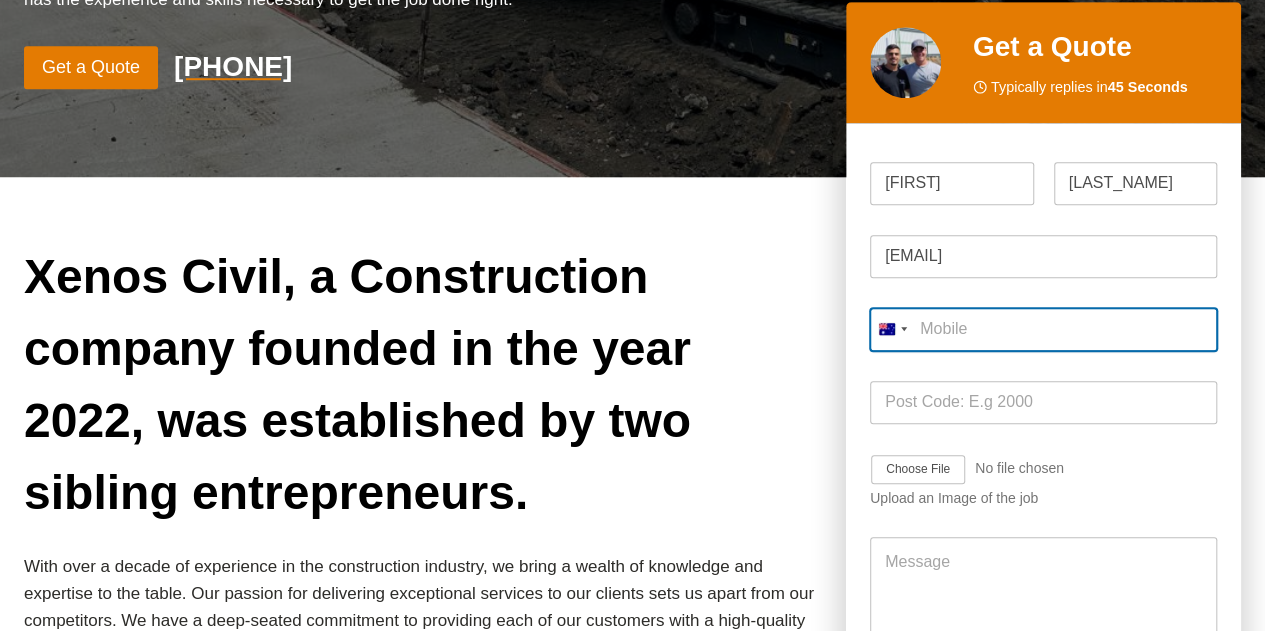 type on "[PHONE]" 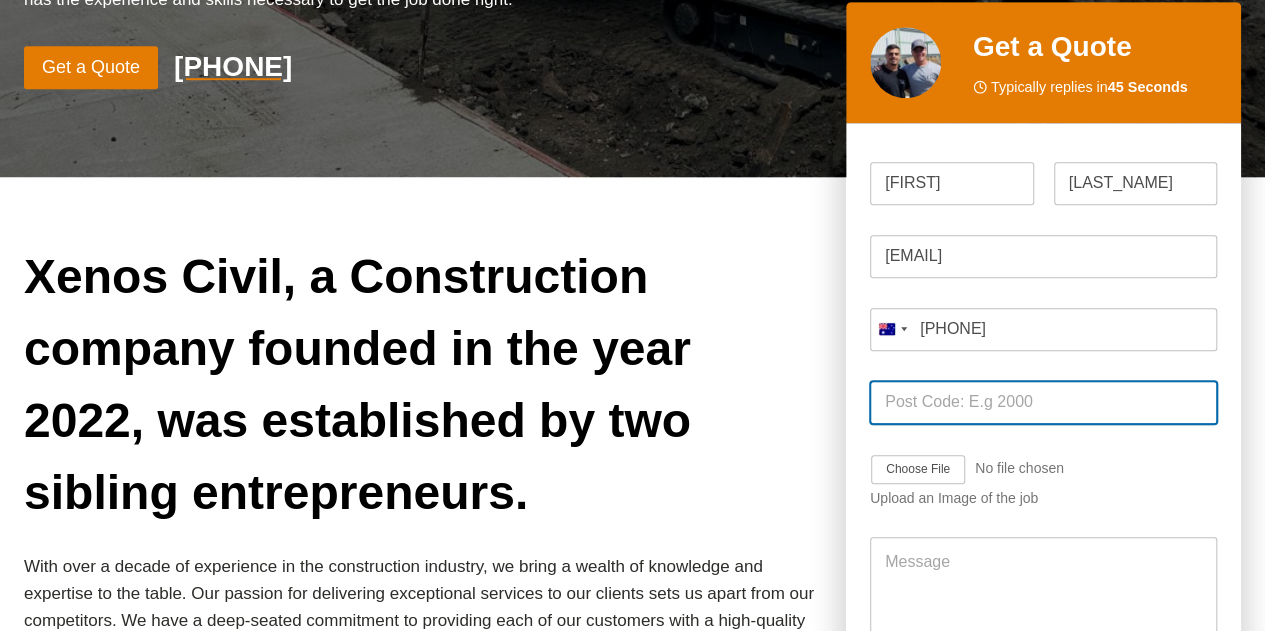 type on "2775" 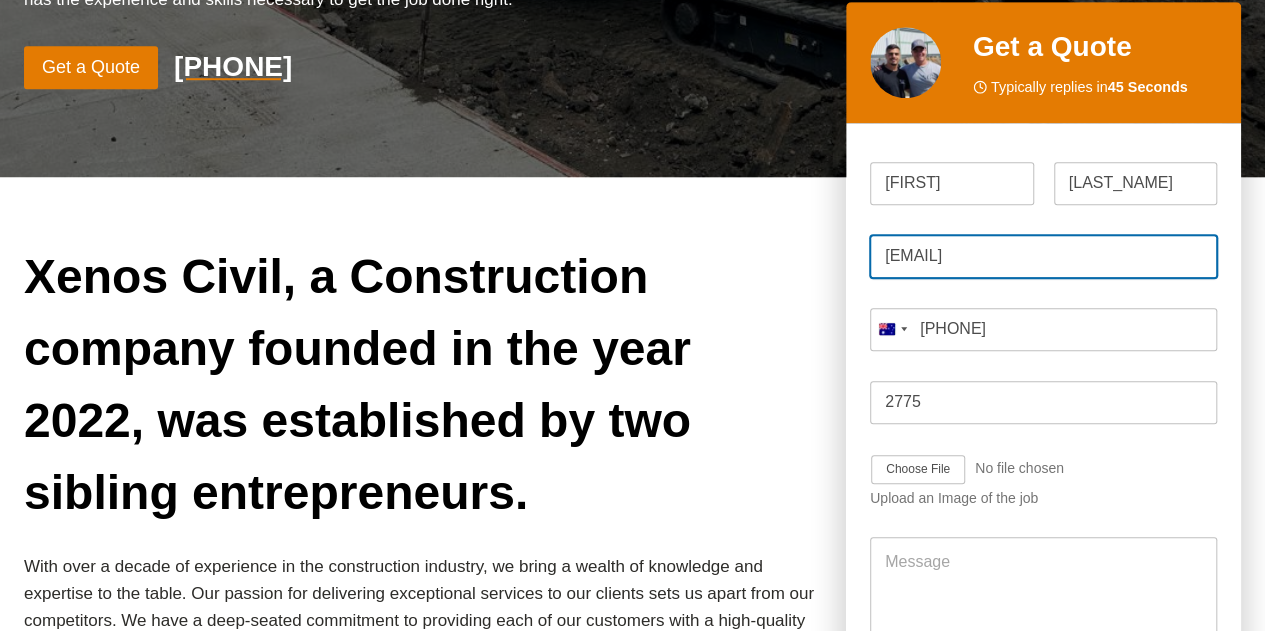 click on "[EMAIL]" at bounding box center (1043, 256) 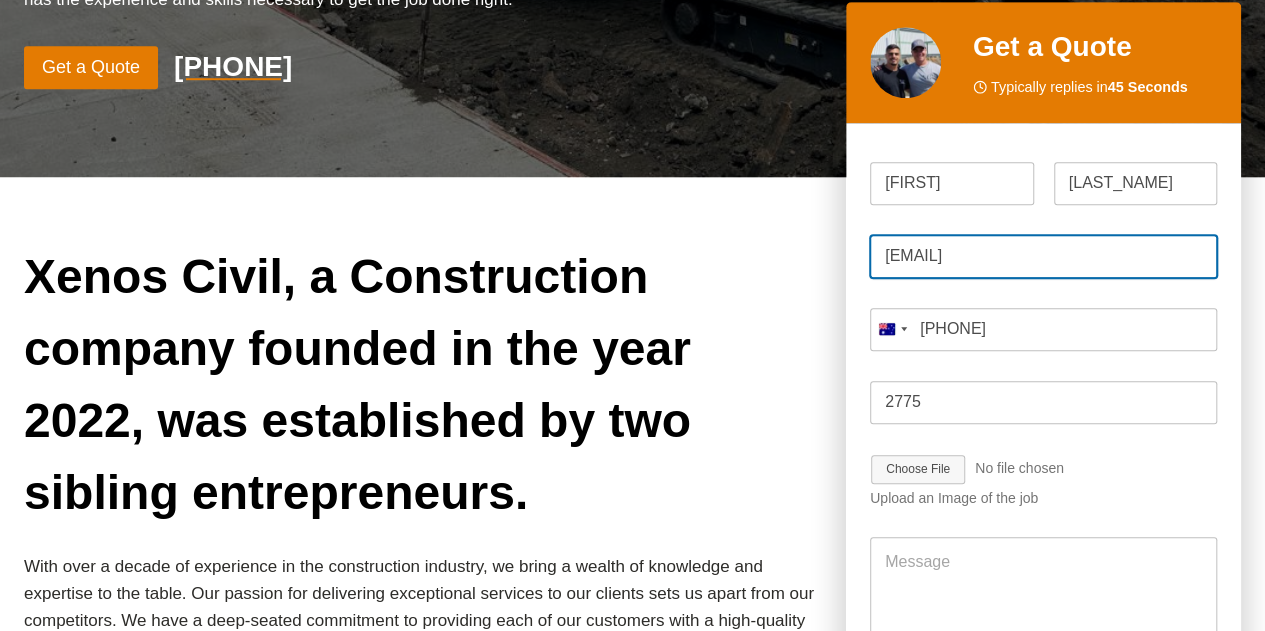 type on "[EMAIL]" 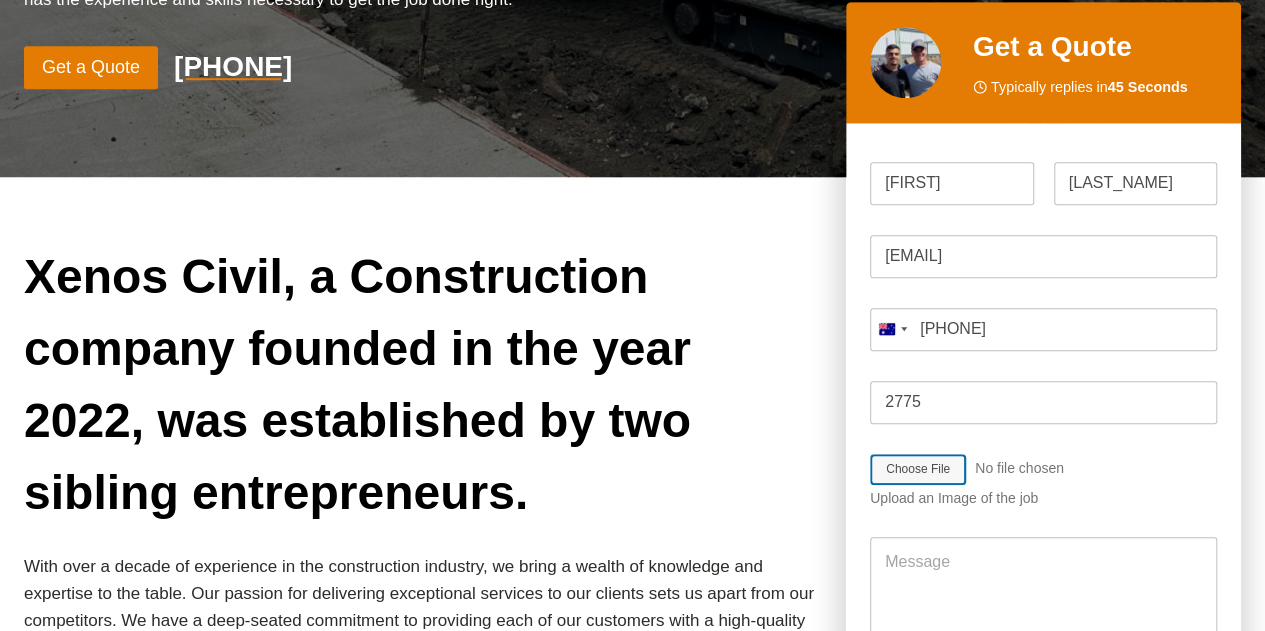 click on "Job Image Upload" at bounding box center (974, 470) 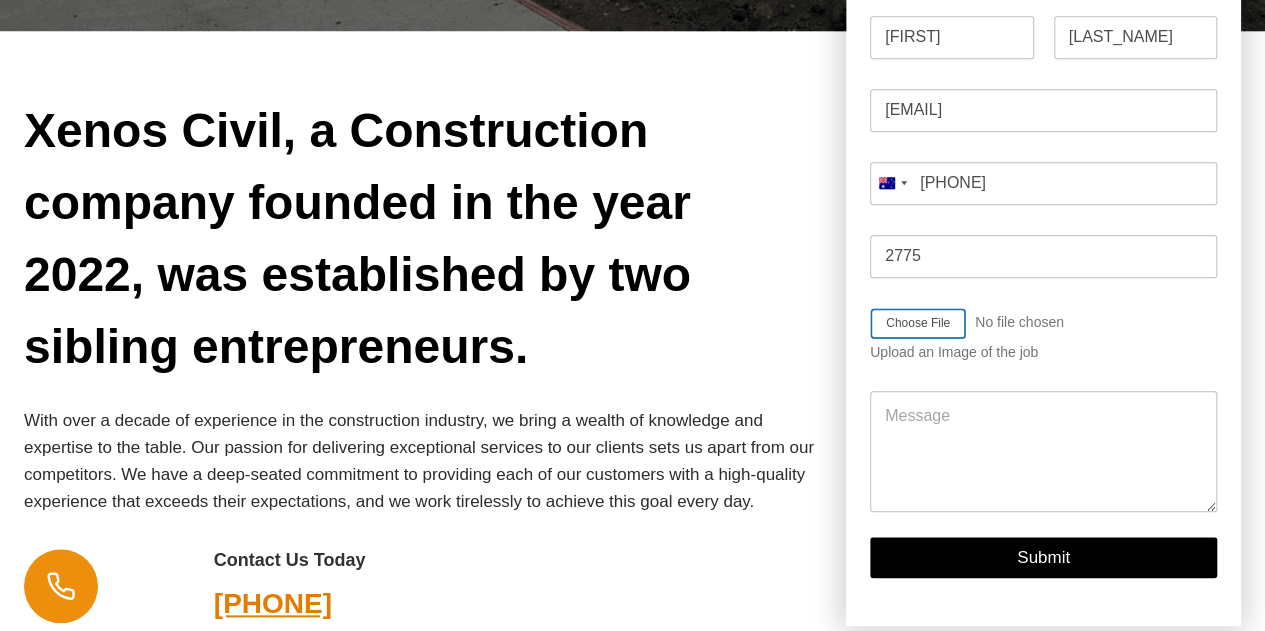 scroll, scrollTop: 804, scrollLeft: 0, axis: vertical 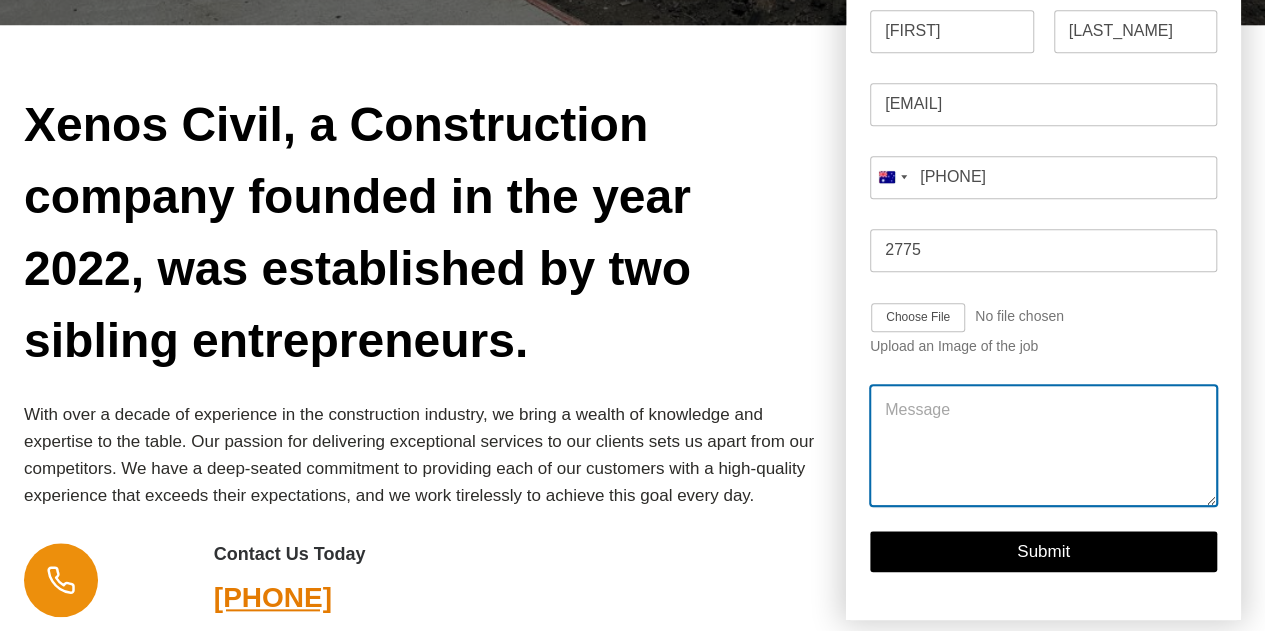 click on "Message" at bounding box center (1043, 445) 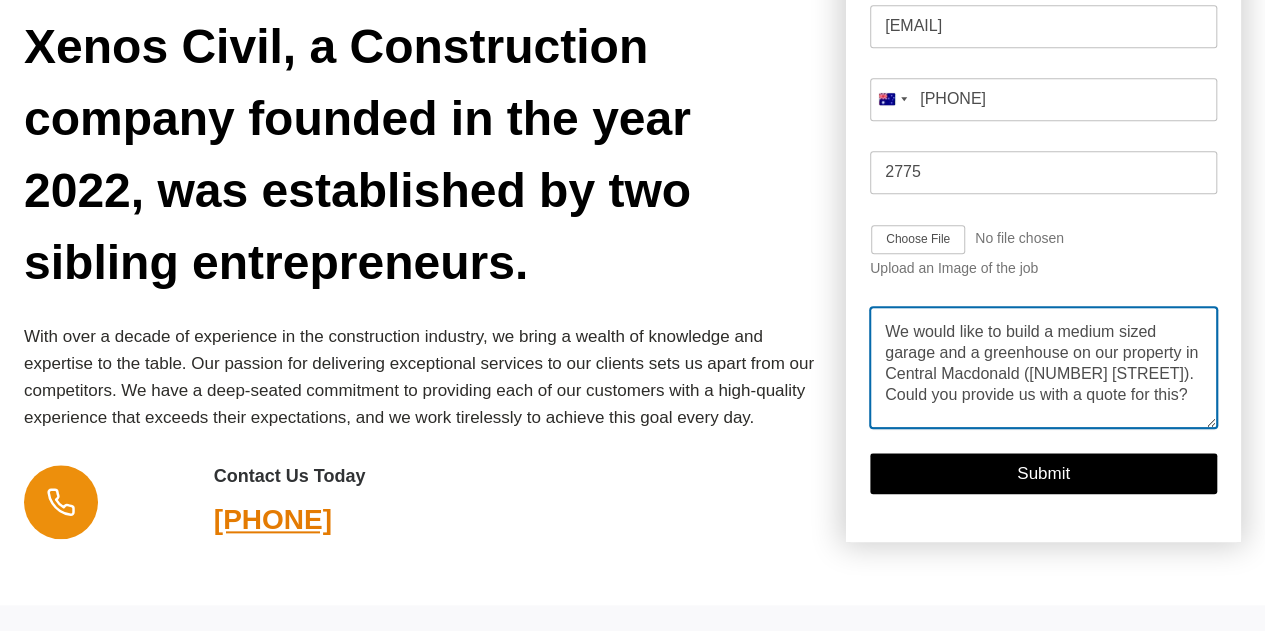 scroll, scrollTop: 882, scrollLeft: 0, axis: vertical 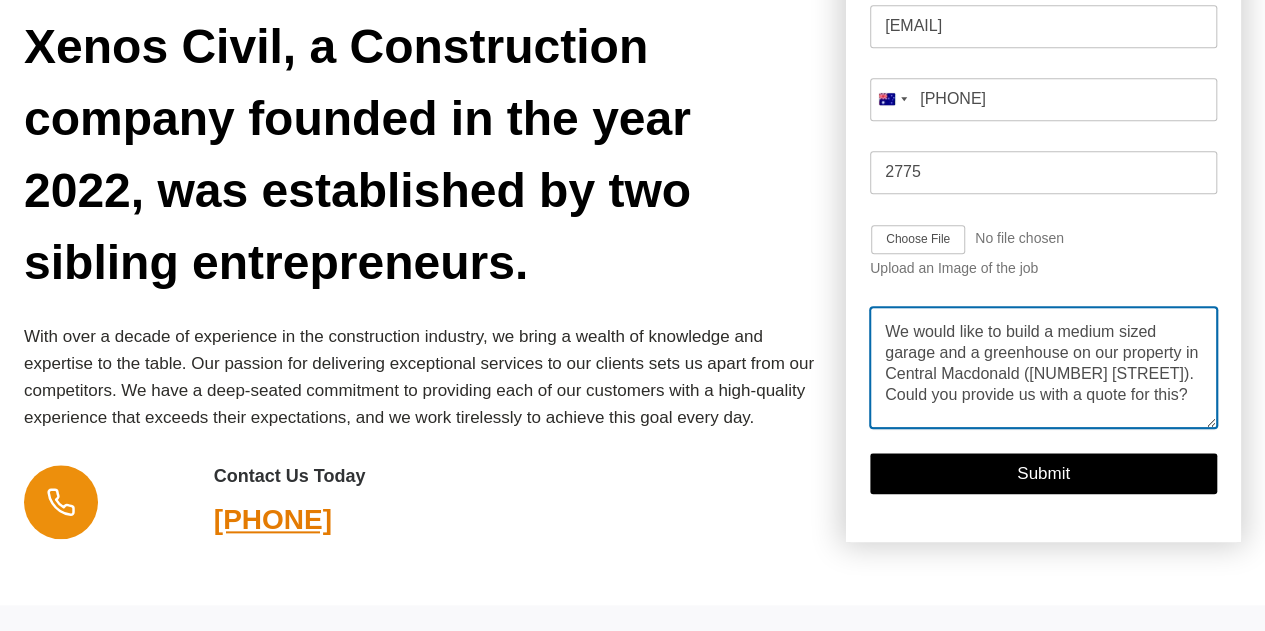click on "We would like to build a medium sized garage and a greenhouse on our property in Central Macdonald ([NUMBER] [STREET]). Could you provide us with a quote for this?" at bounding box center (1043, 367) 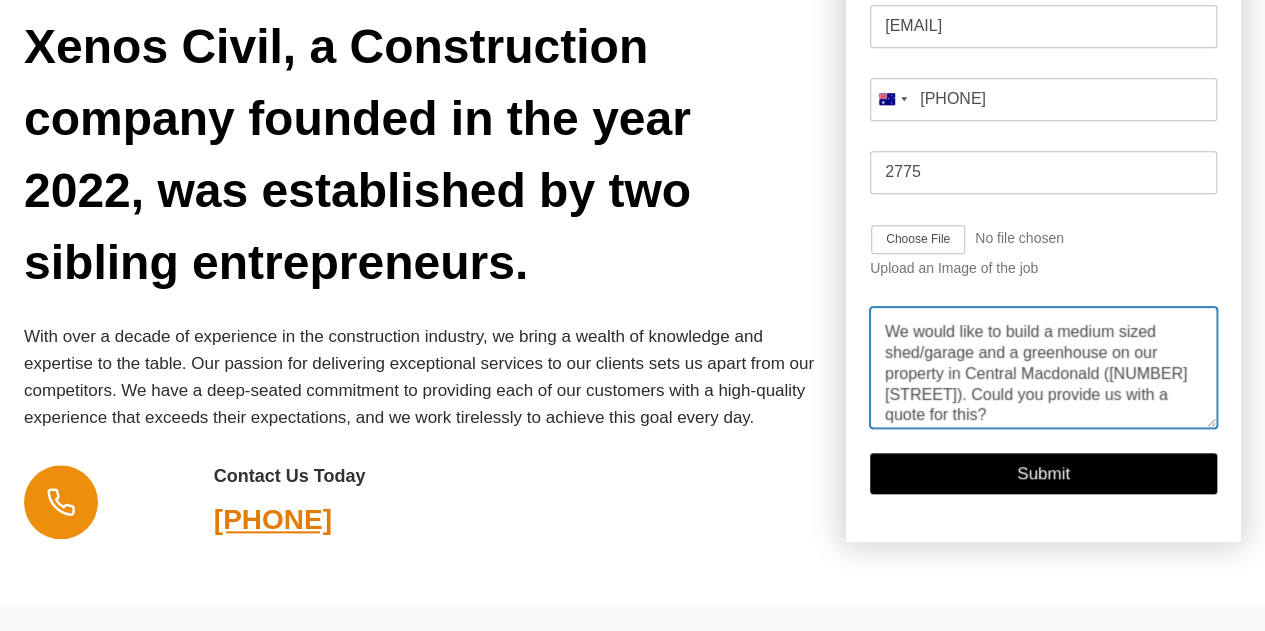 click on "We would like to build a medium sized shed/garage and a greenhouse on our property in Central Macdonald ([NUMBER] [STREET]). Could you provide us with a quote for this?" at bounding box center (1043, 367) 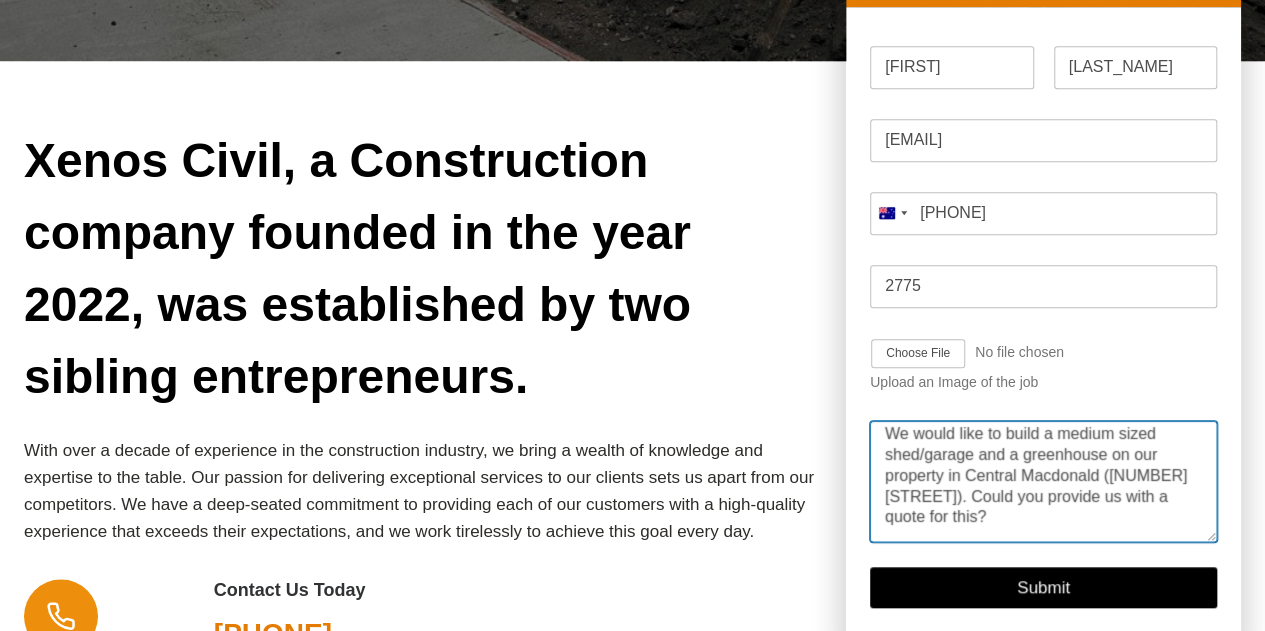 scroll, scrollTop: 774, scrollLeft: 0, axis: vertical 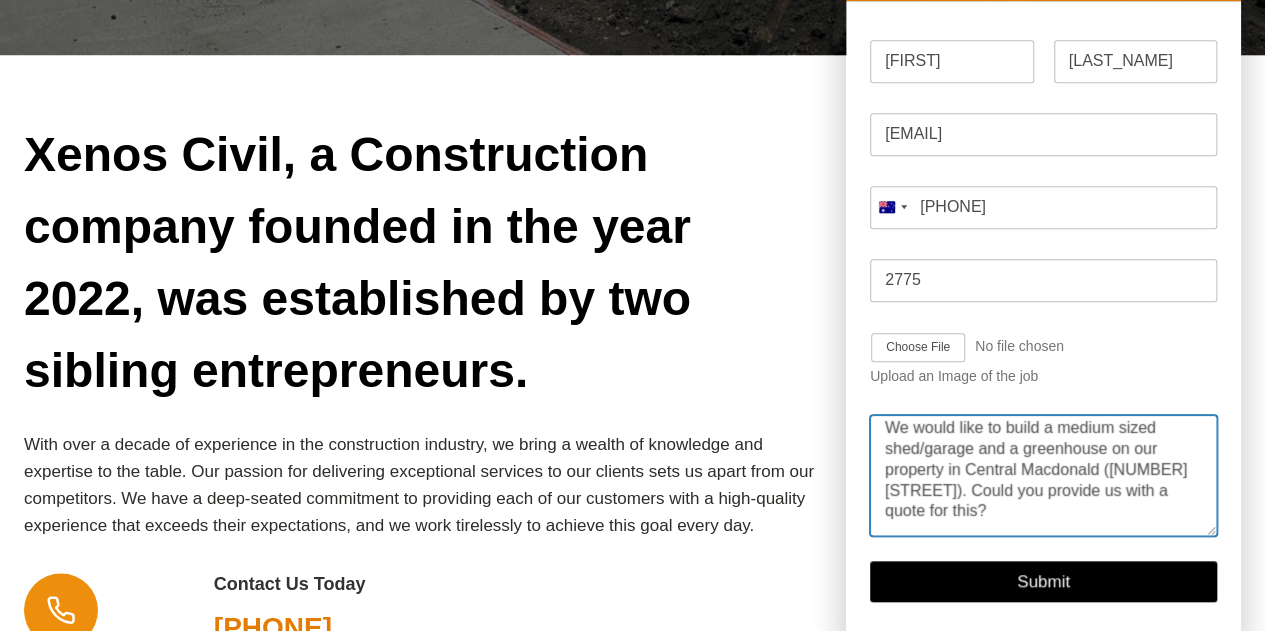 click on "We would like to build a medium sized shed/garage and a greenhouse on our property in Central Macdonald ([NUMBER] [STREET]). Could you provide us with a quote for this?" at bounding box center [1043, 475] 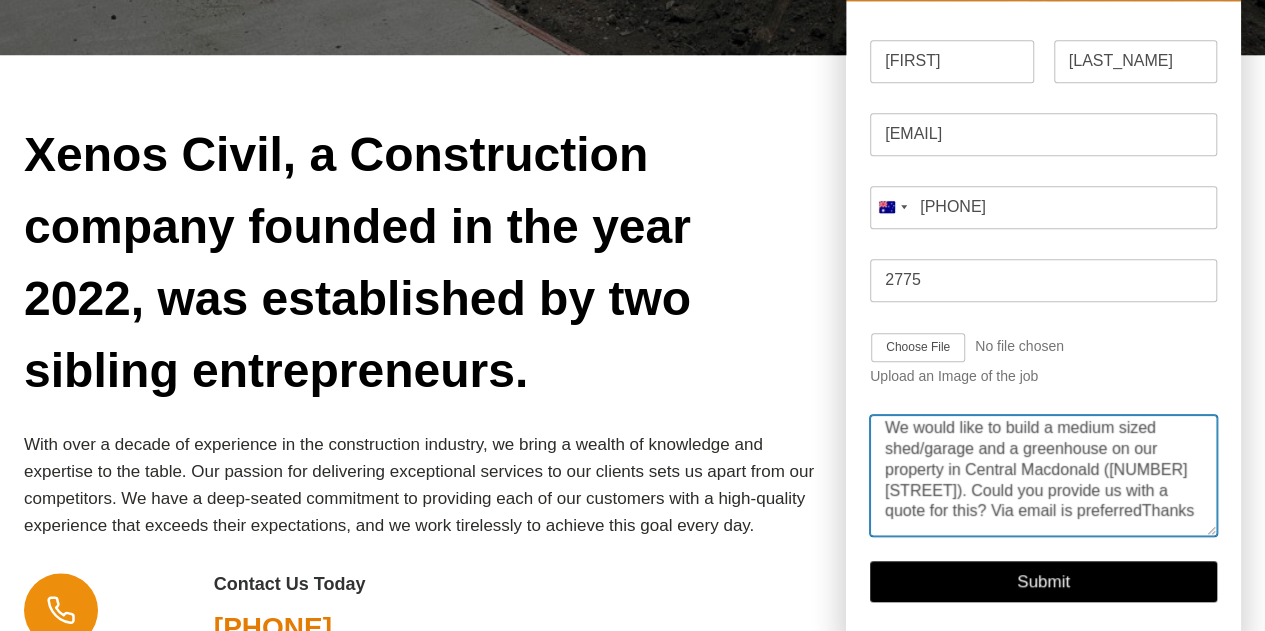 scroll, scrollTop: 20, scrollLeft: 0, axis: vertical 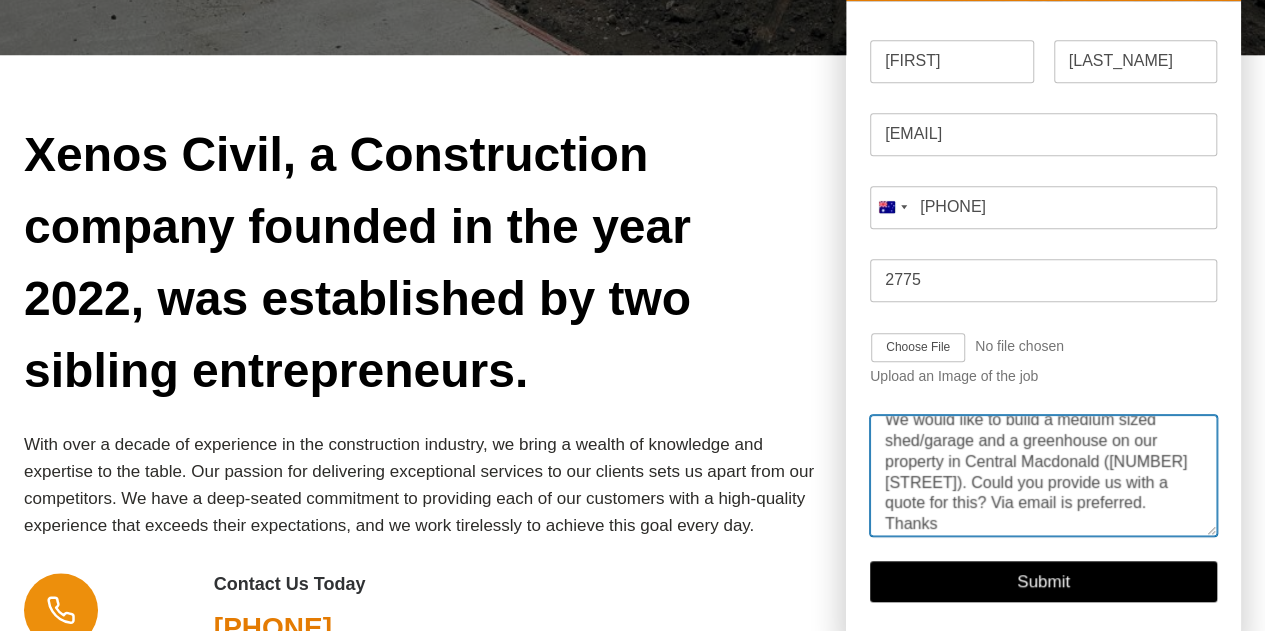 click on "We would like to build a medium sized shed/garage and a greenhouse on our property in Central Macdonald ([NUMBER] [STREET]). Could you provide us with a quote for this? Via email is preferred. Thanks" at bounding box center (1043, 475) 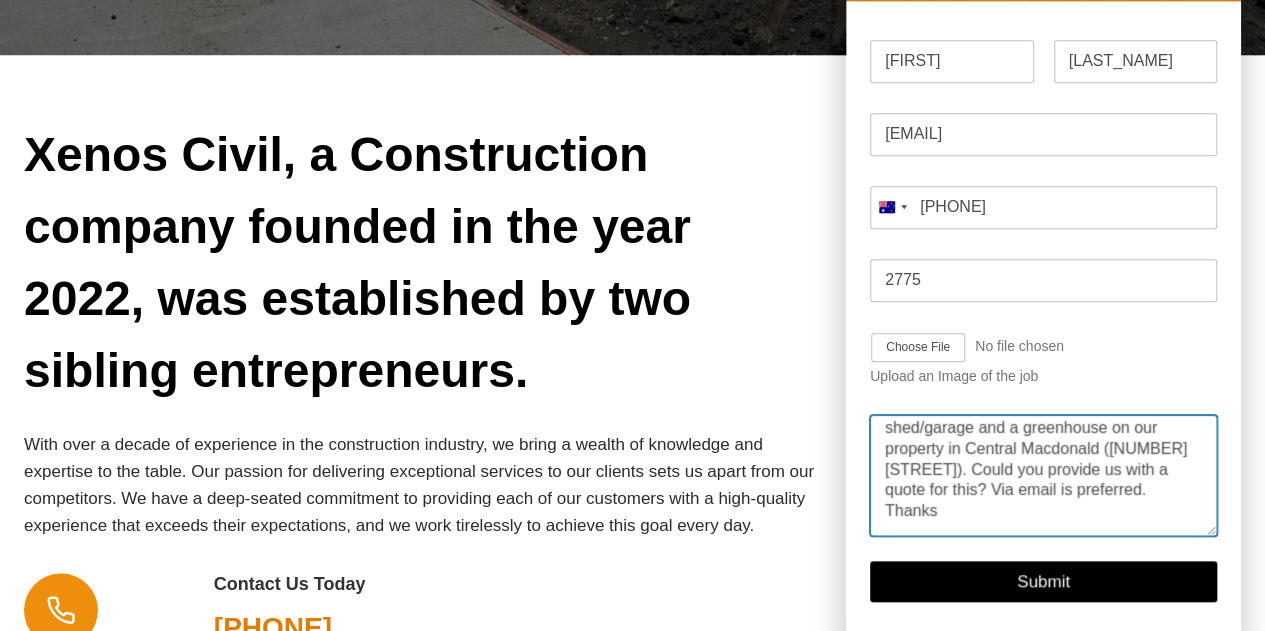 click on "We would like to build a medium sized shed/garage and a greenhouse on our property in Central Macdonald ([NUMBER] [STREET]). Could you provide us with a quote for this? Via email is preferred. Thanks" at bounding box center [1043, 475] 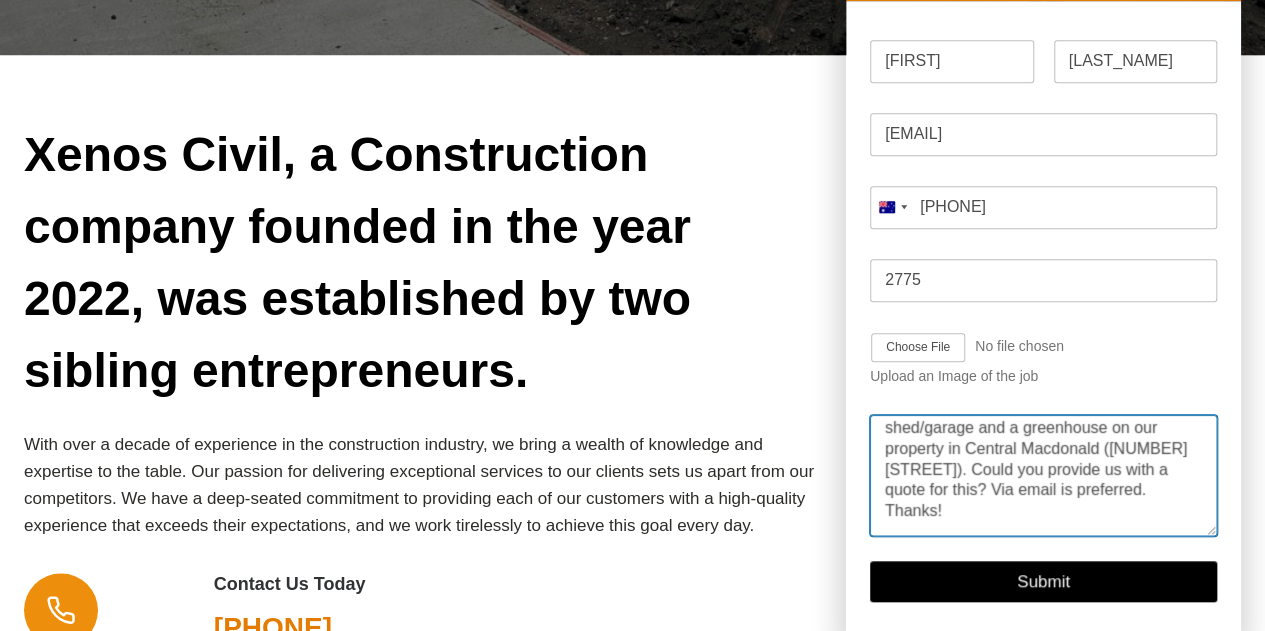 click on "We would like to build a medium sized shed/garage and a greenhouse on our property in Central Macdonald ([NUMBER] [STREET]). Could you provide us with a quote for this? Via email is preferred. Thanks!" at bounding box center (1043, 475) 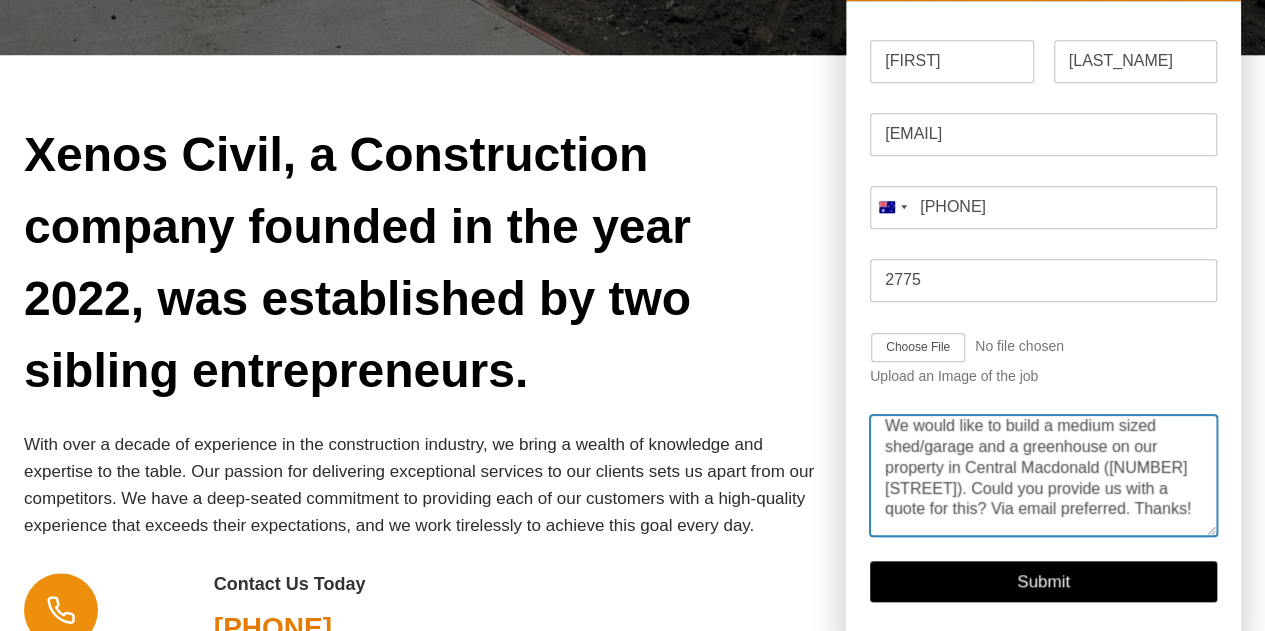 click on "We would like to build a medium sized shed/garage and a greenhouse on our property in Central Macdonald ([NUMBER] [STREET]). Could you provide us with a quote for this? Via email preferred. Thanks!" at bounding box center (1043, 475) 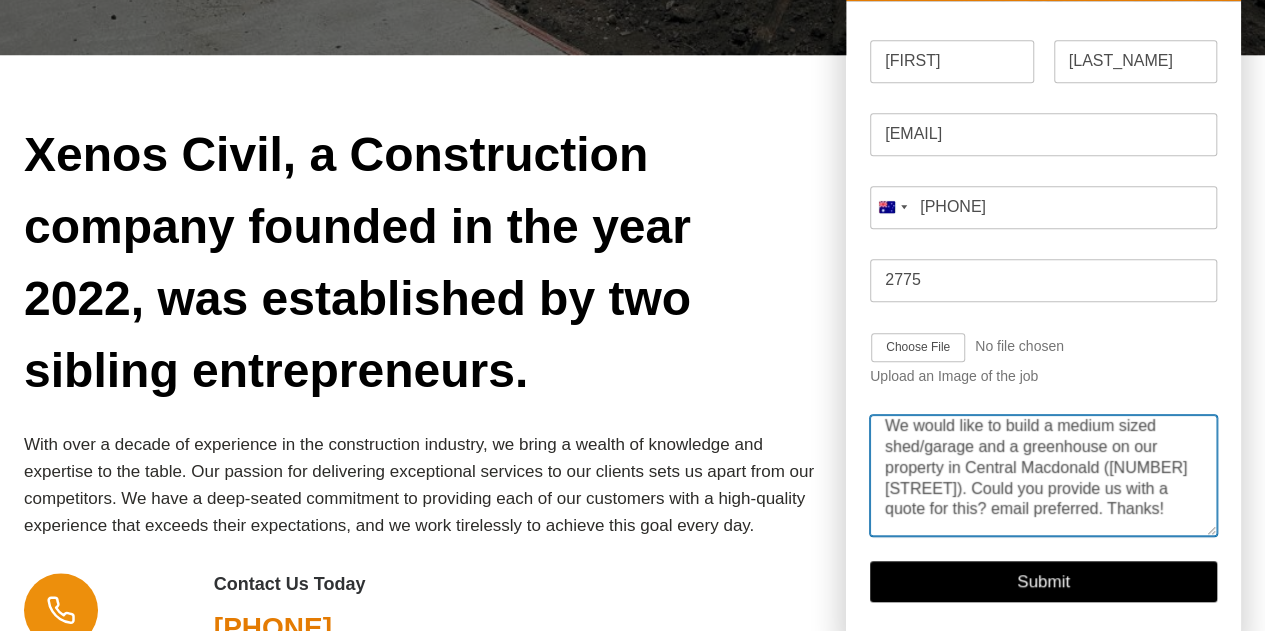 scroll, scrollTop: 12, scrollLeft: 0, axis: vertical 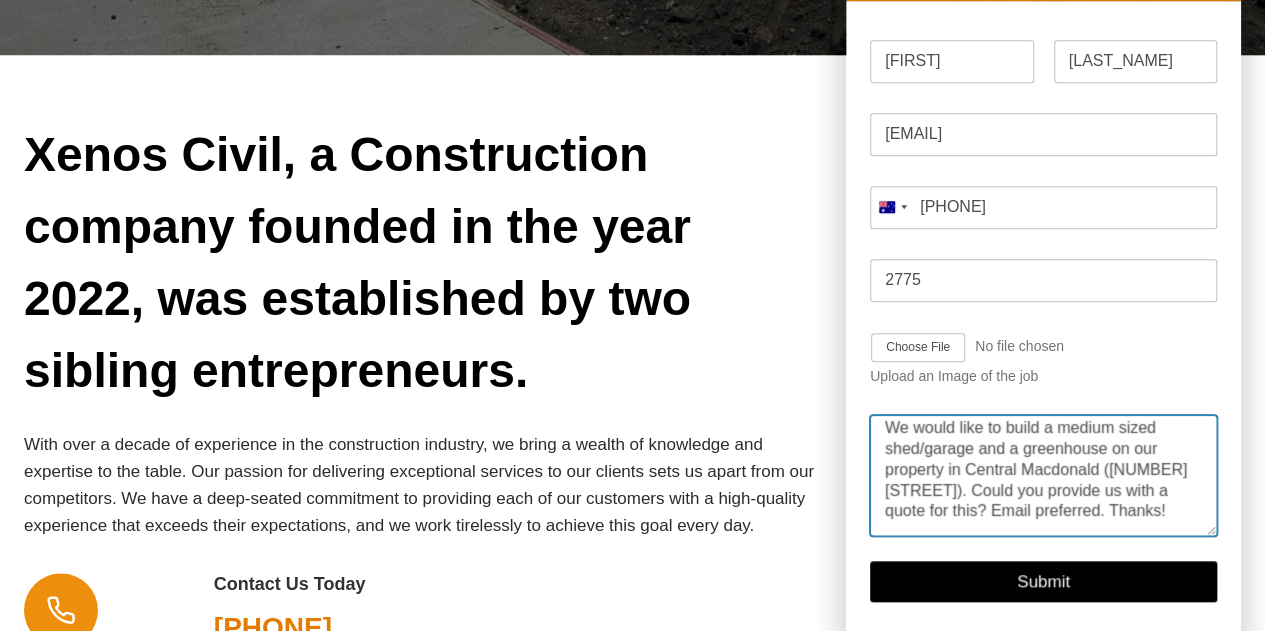 click on "We would like to build a medium sized shed/garage and a greenhouse on our property in Central Macdonald ([NUMBER] [STREET]). Could you provide us with a quote for this? Email preferred. Thanks!" at bounding box center [1043, 475] 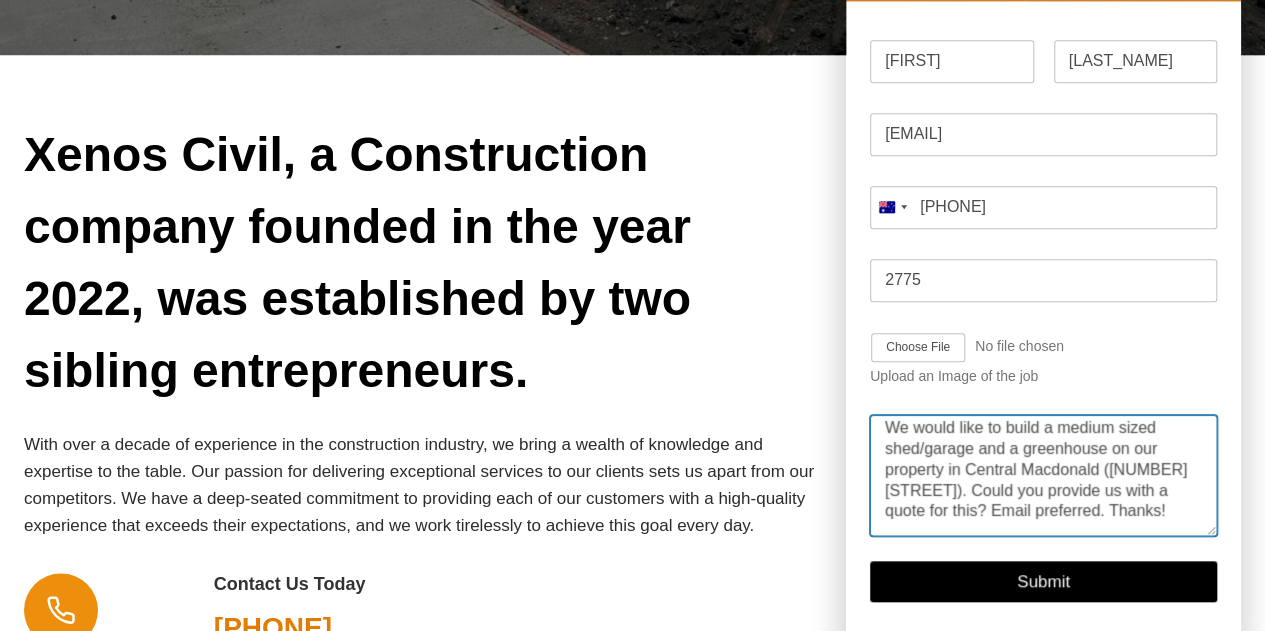 click on "We would like to build a medium sized shed/garage and a greenhouse on our property in Central Macdonald ([NUMBER] [STREET]). Could you provide us with a quote for this? Email preferred. Thanks!" at bounding box center [1043, 475] 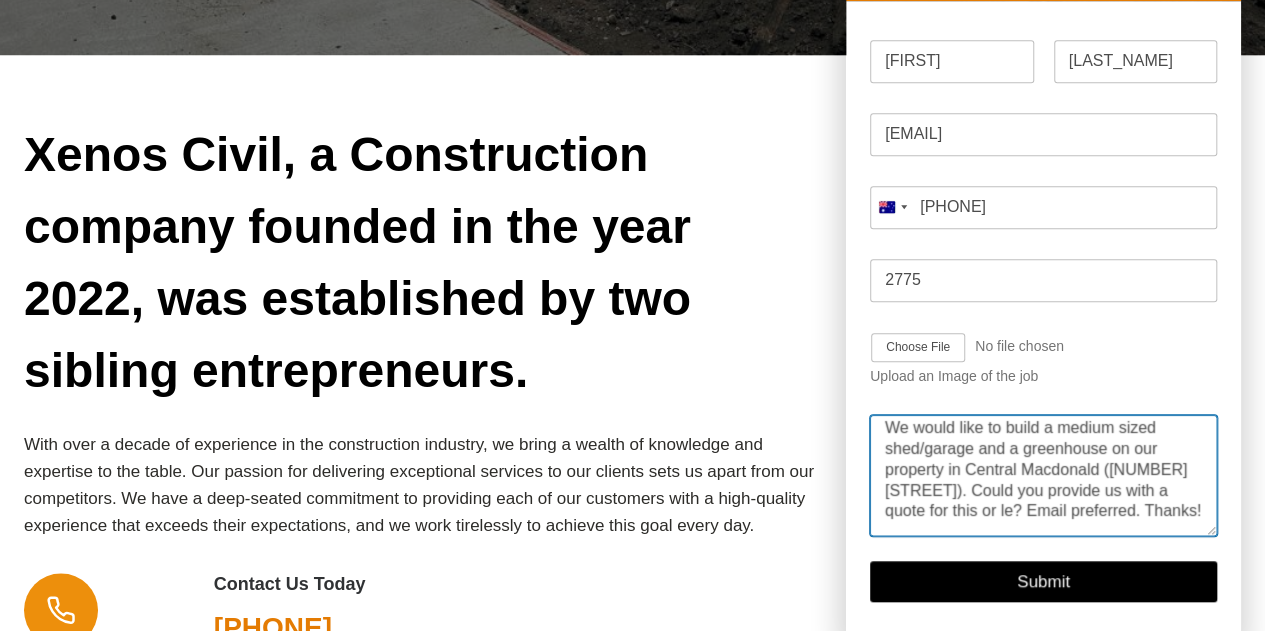 scroll, scrollTop: 33, scrollLeft: 0, axis: vertical 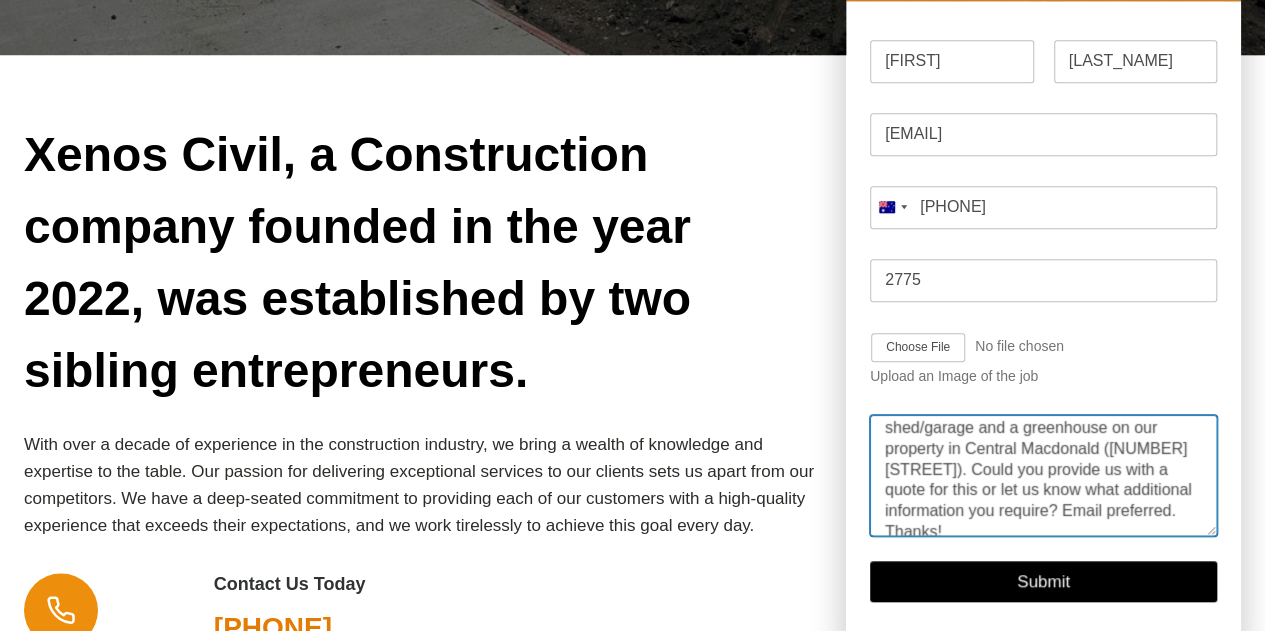 click on "We would like to build a medium sized shed/garage and a greenhouse on our property in Central Macdonald ([NUMBER] [STREET]). Could you provide us with a quote for this or let us know what additional information you require? Email preferred. Thanks!" at bounding box center [1043, 475] 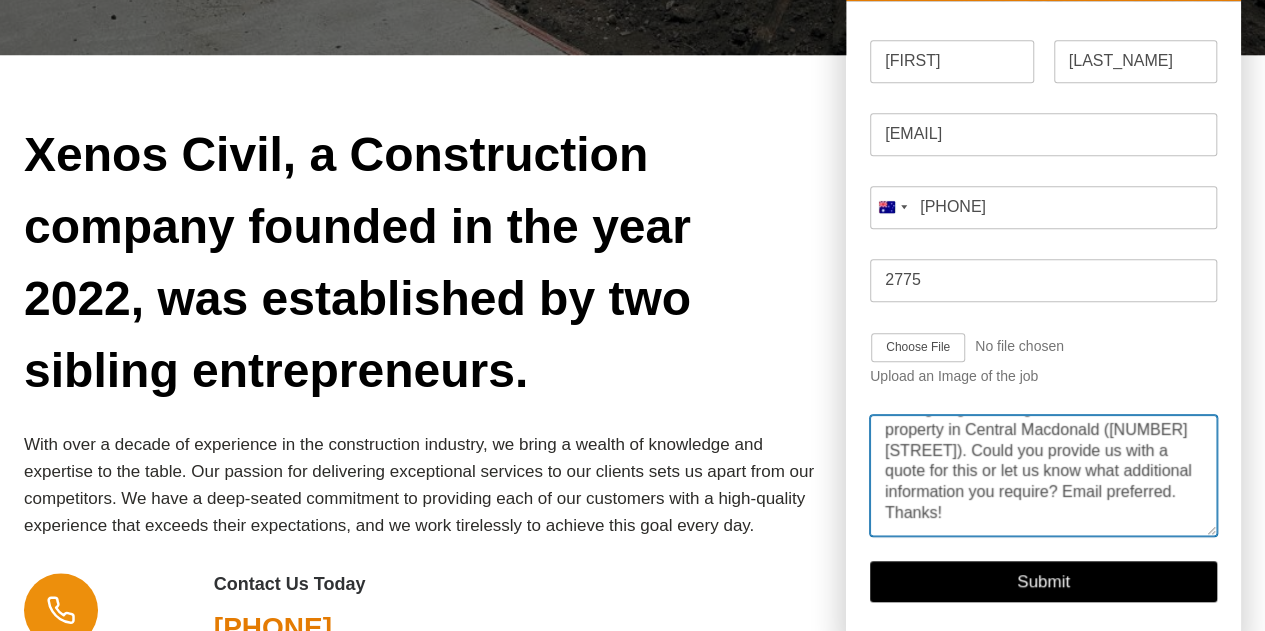 scroll, scrollTop: 54, scrollLeft: 0, axis: vertical 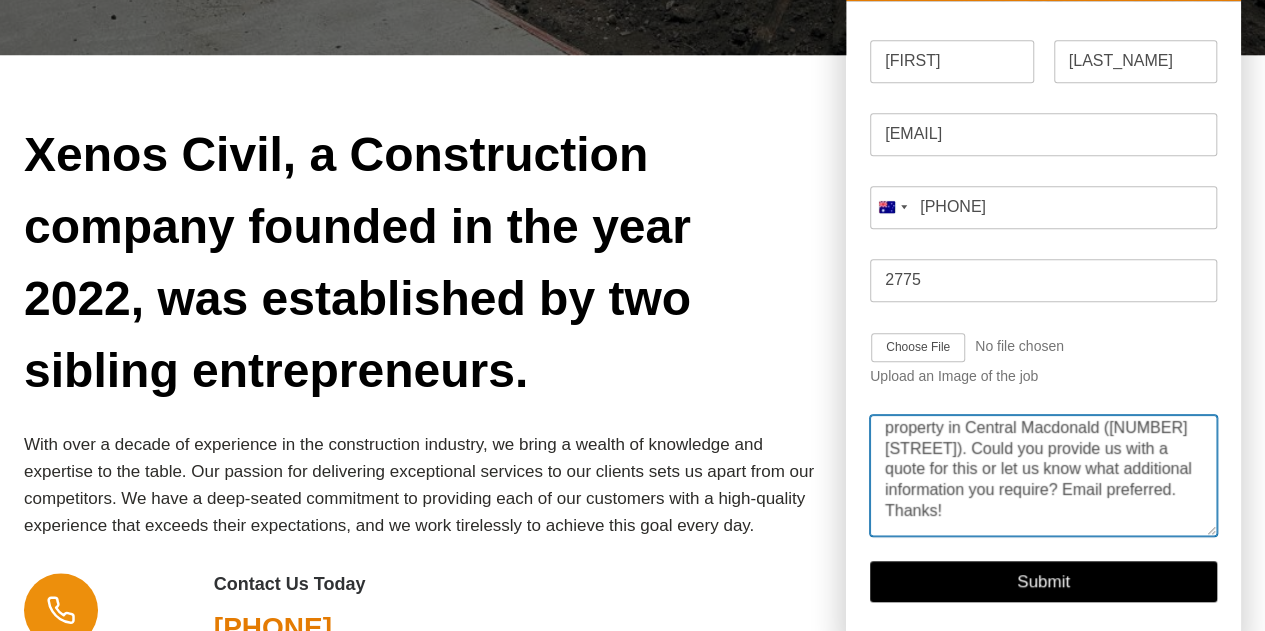 click on "We would like to build a medium sized shed/garage and a greenhouse on our property in Central Macdonald ([NUMBER] [STREET]). Could you provide us with a quote for this or let us know what additional information you require? Email preferred. Thanks!" at bounding box center [1043, 475] 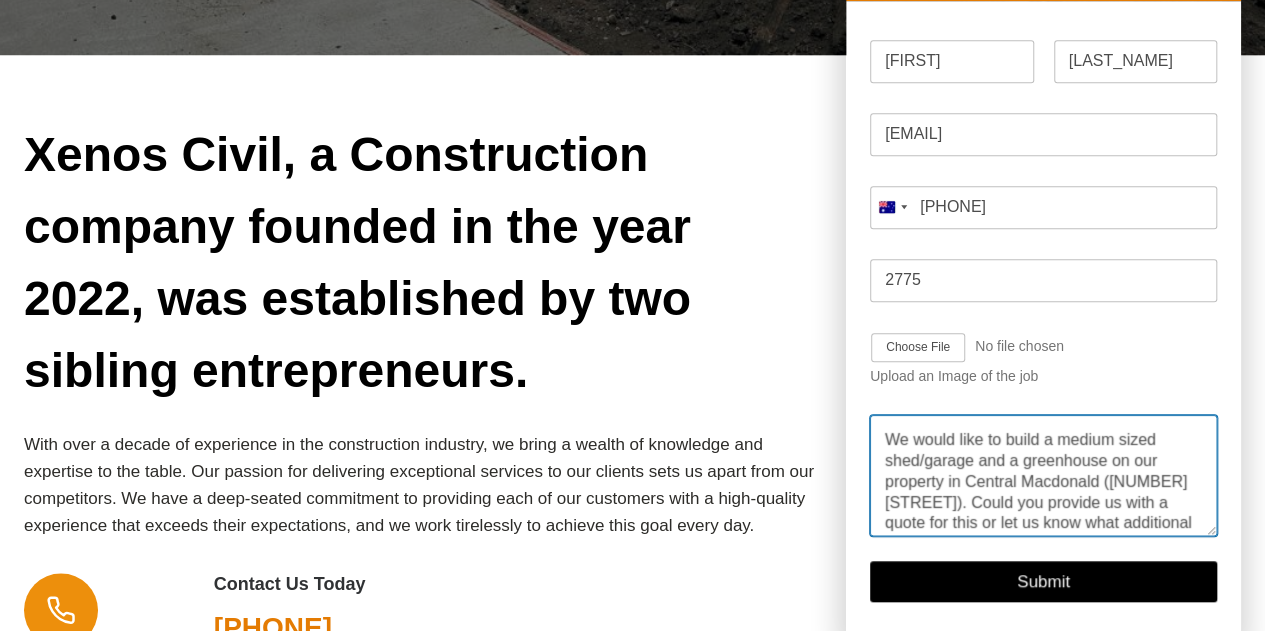 scroll, scrollTop: 54, scrollLeft: 0, axis: vertical 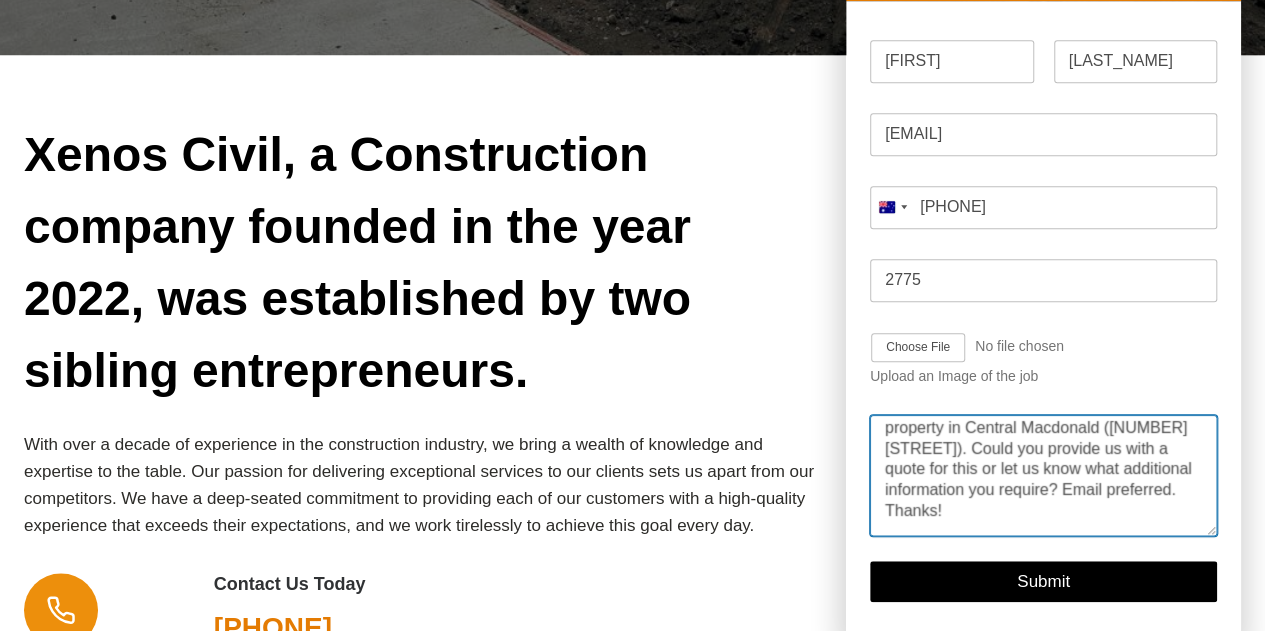 type on "We would like to build a medium sized shed/garage and a greenhouse on our property in Central Macdonald ([NUMBER] [STREET]). Could you provide us with a quote for this or let us know what additional information you require? Email preferred. Thanks!" 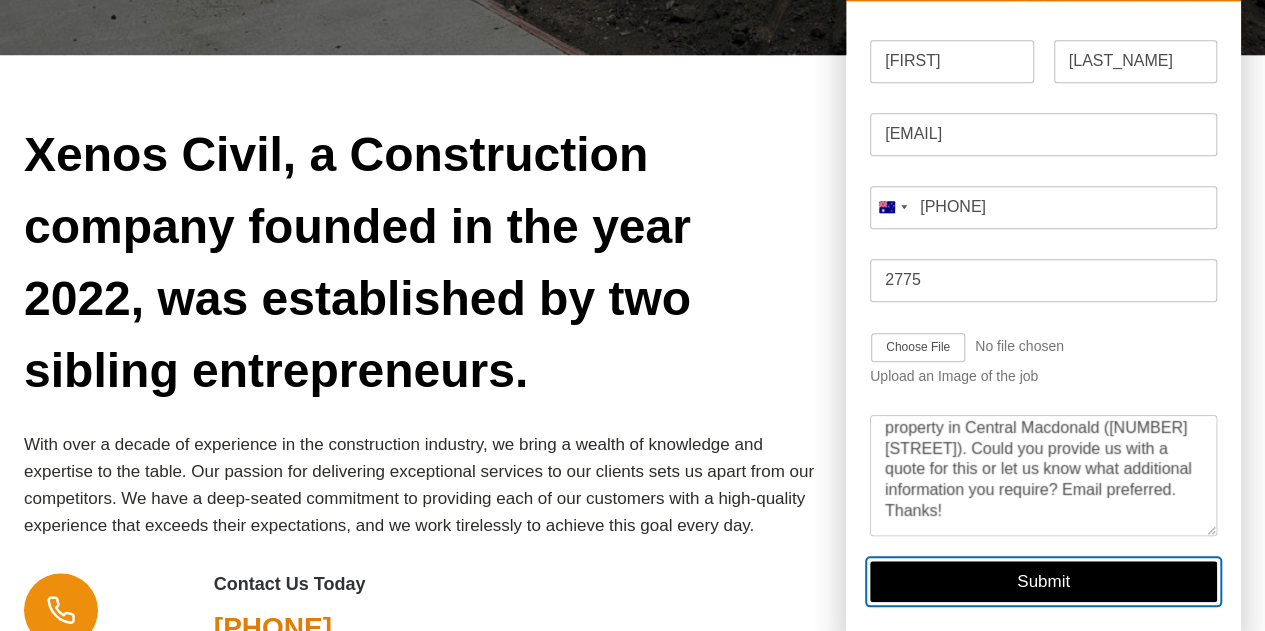 click on "Submit" at bounding box center (1043, 580) 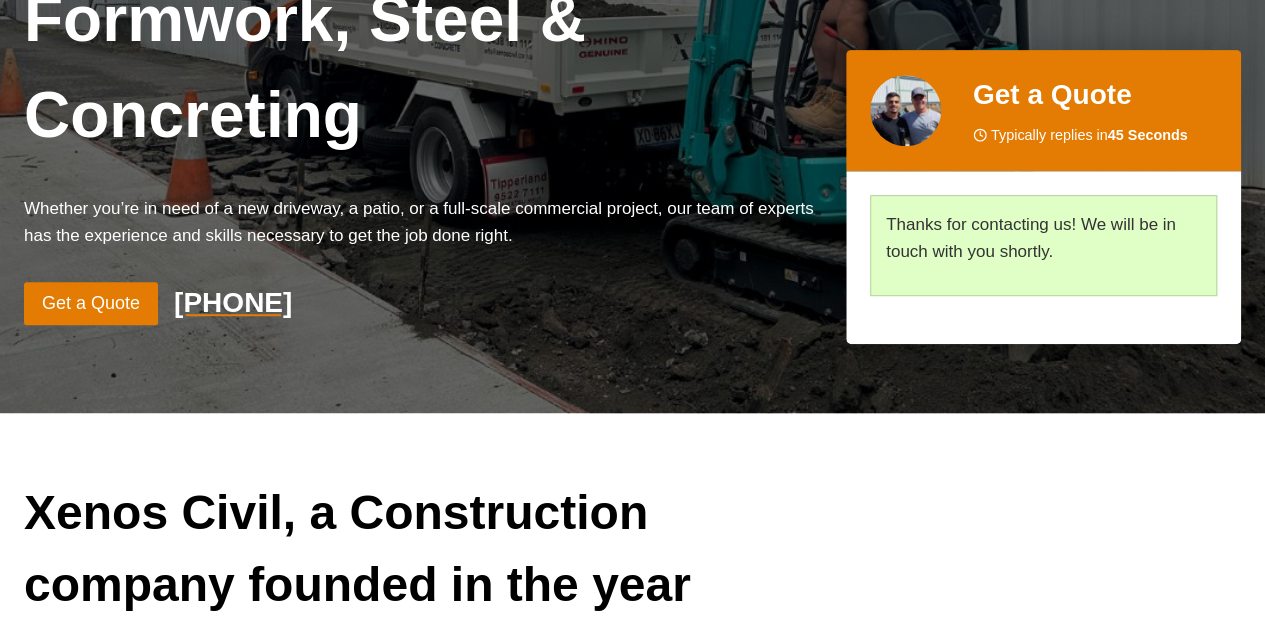 scroll, scrollTop: 0, scrollLeft: 0, axis: both 